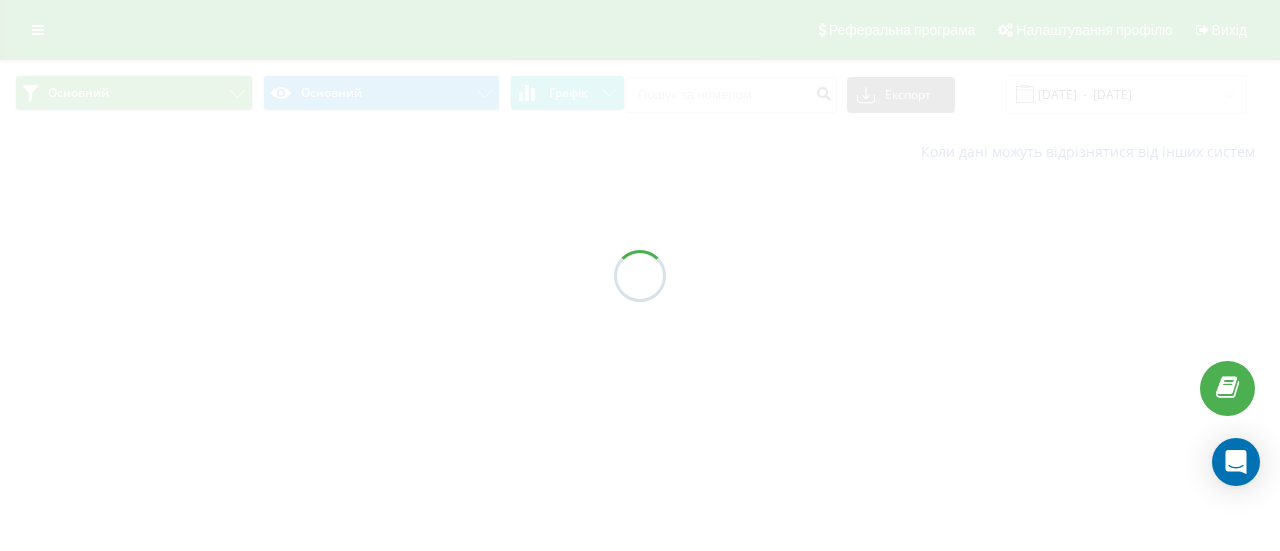 scroll, scrollTop: 0, scrollLeft: 0, axis: both 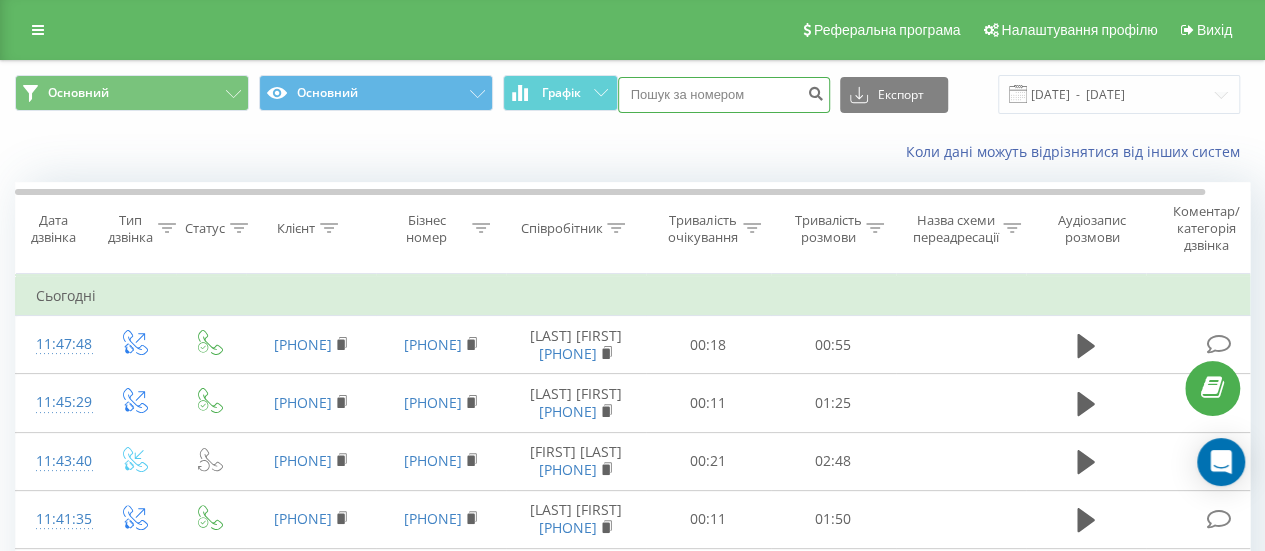 click at bounding box center [724, 95] 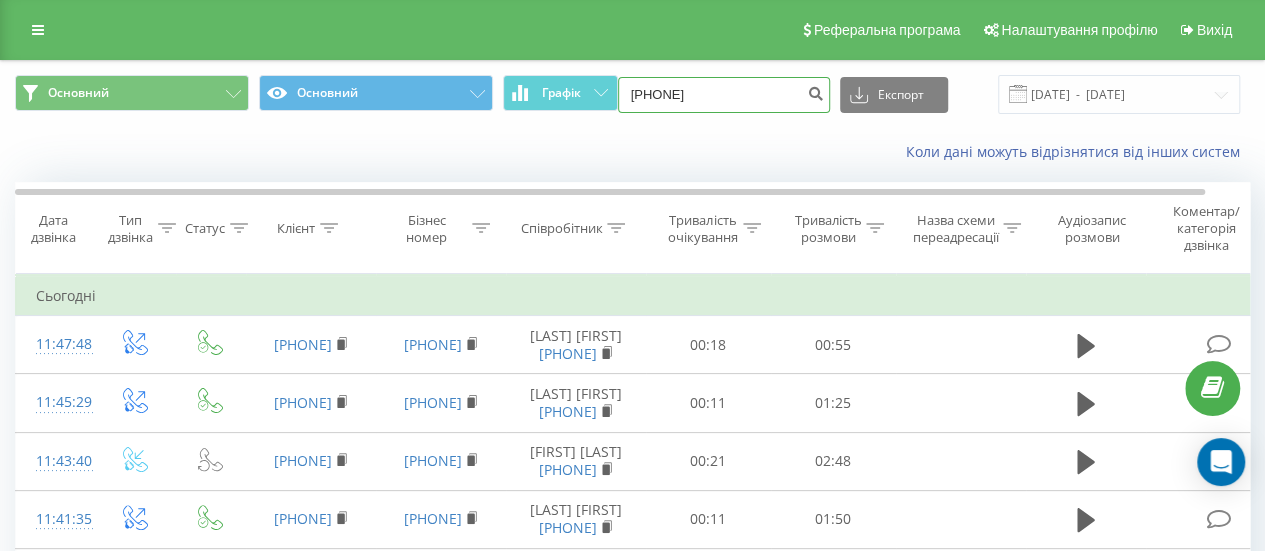 type on "[PHONE]" 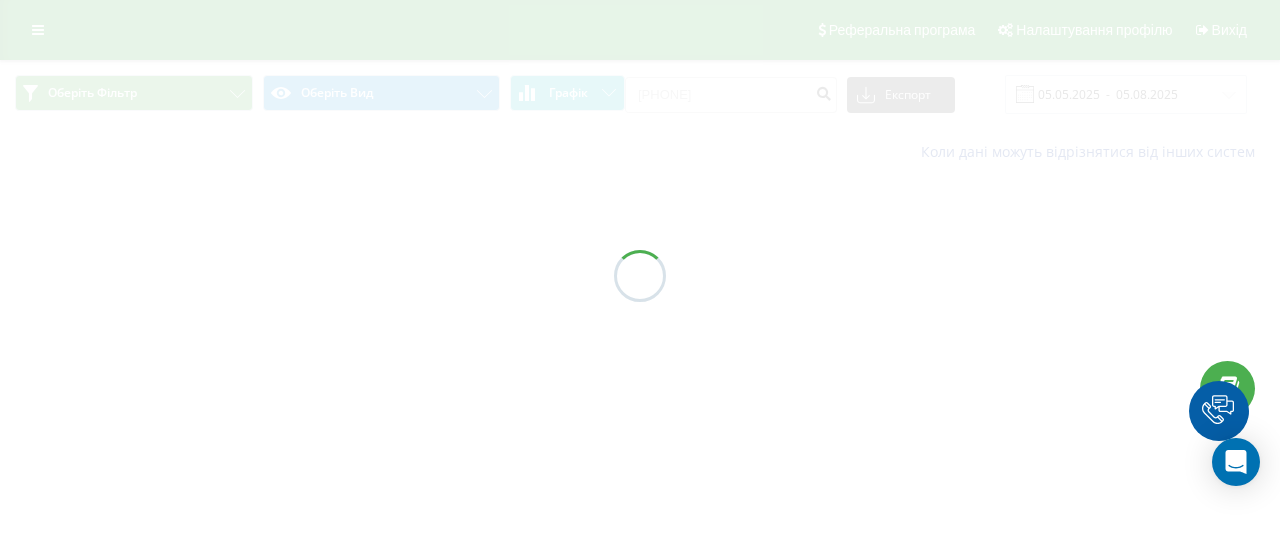 scroll, scrollTop: 0, scrollLeft: 0, axis: both 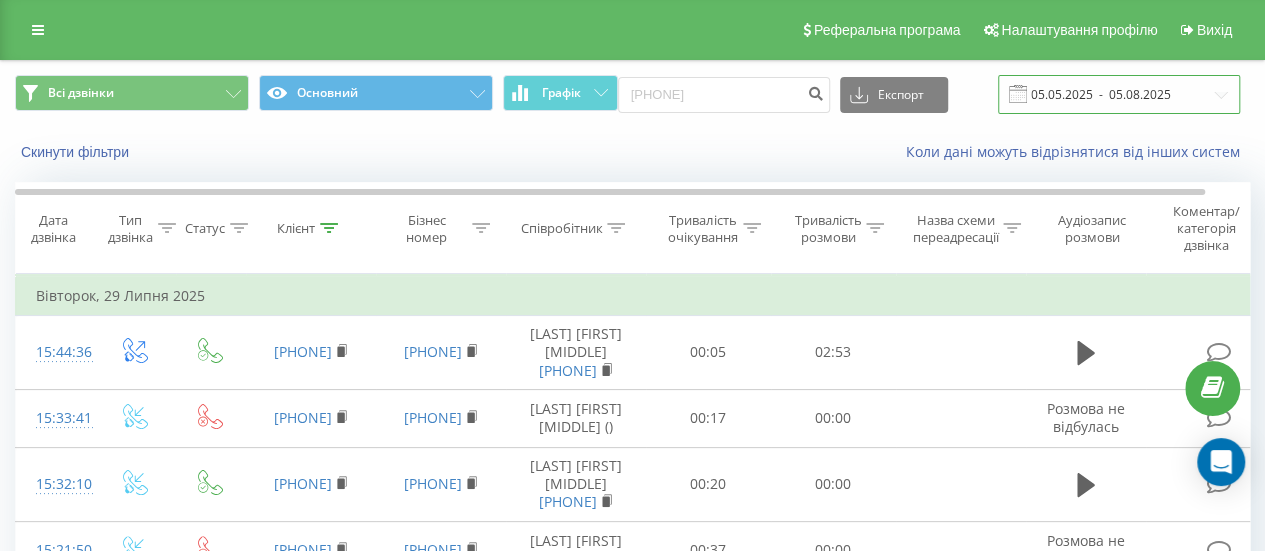 click on "05.05.2025  -  05.08.2025" at bounding box center [1119, 94] 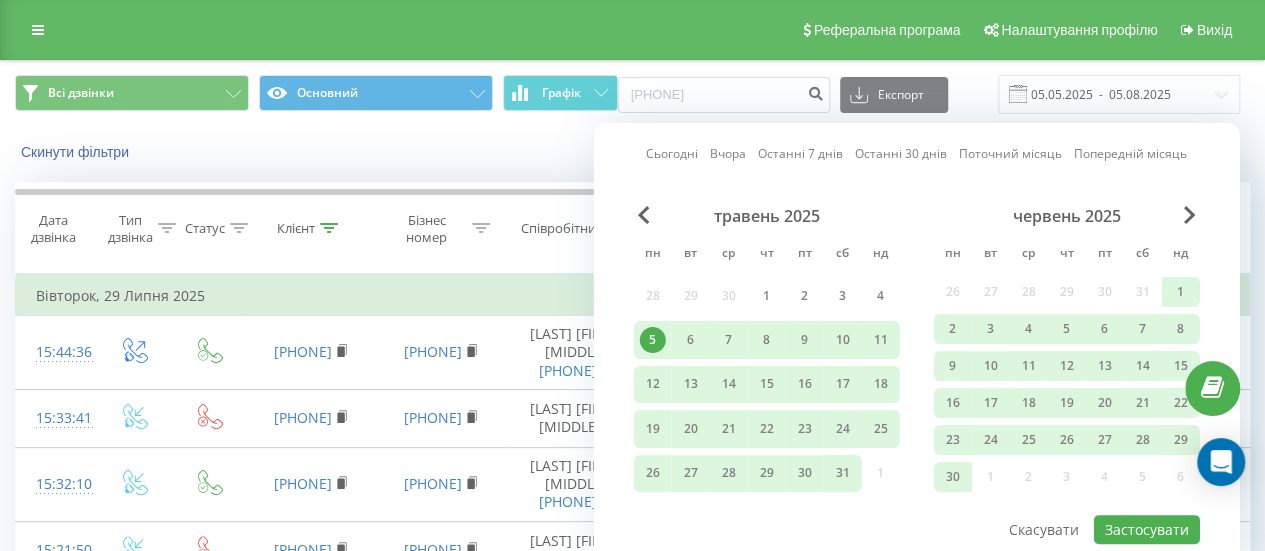 click on "Сьогодні Вчора Останні 7 днів Останні 30 днів Поточний місяць Попередній місяць травень 2025 пн вт ср чт пт сб нд 28 29 30 1 2 3 4 5 6 7 8 9 10 11 12 13 14 15 16 17 18 19 20 21 22 23 24 25 26 27 28 29 30 31 1 червень 2025 пн вт ср чт пт сб нд 26 27 28 29 30 31 1 2 3 4 5 6 7 8 9 10 11 12 13 14 15 16 17 18 19 20 21 22 23 24 25 26 27 28 29 30 1 2 3 4 5 6 Застосувати Скасувати" at bounding box center (917, 343) 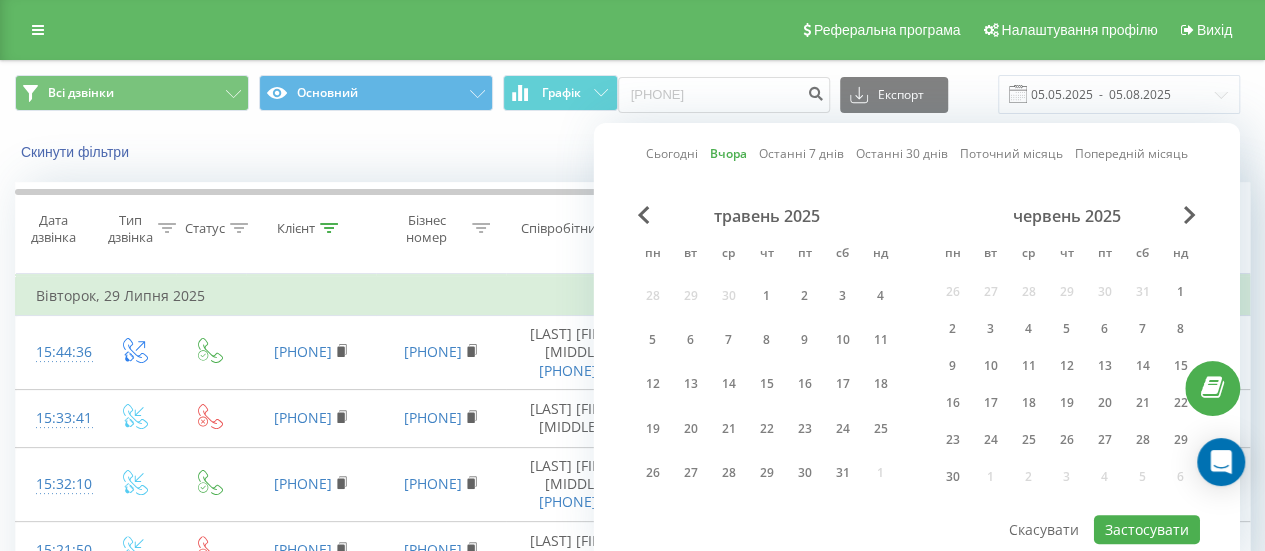 click on "Скинути фільтри Коли дані можуть відрізнятися вiд інших систем" at bounding box center (632, 152) 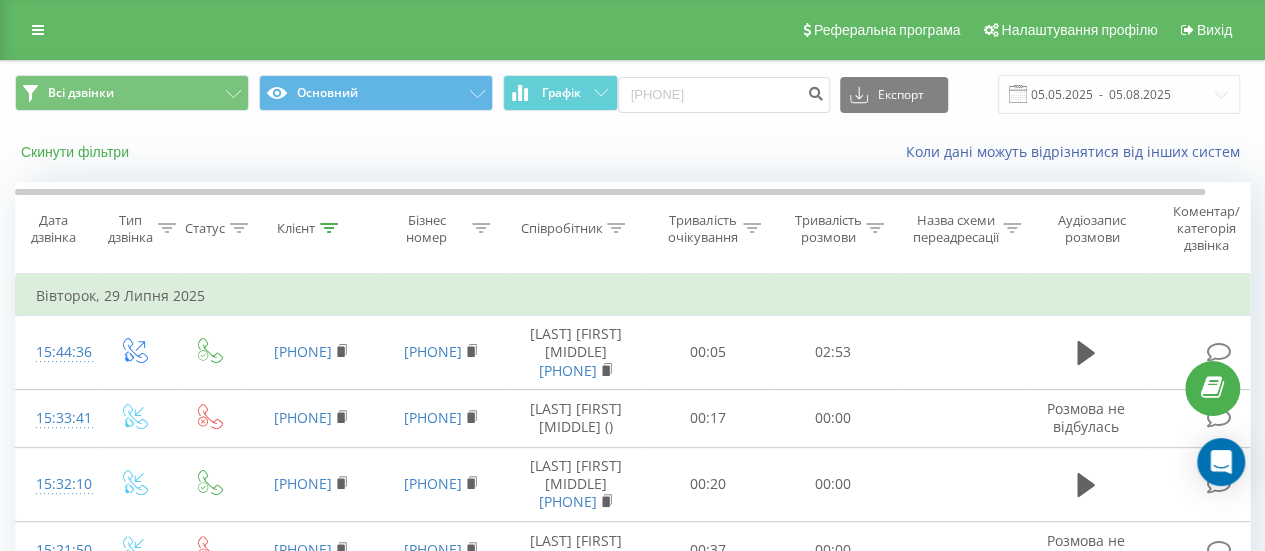 click on "Скинути фільтри" at bounding box center [77, 152] 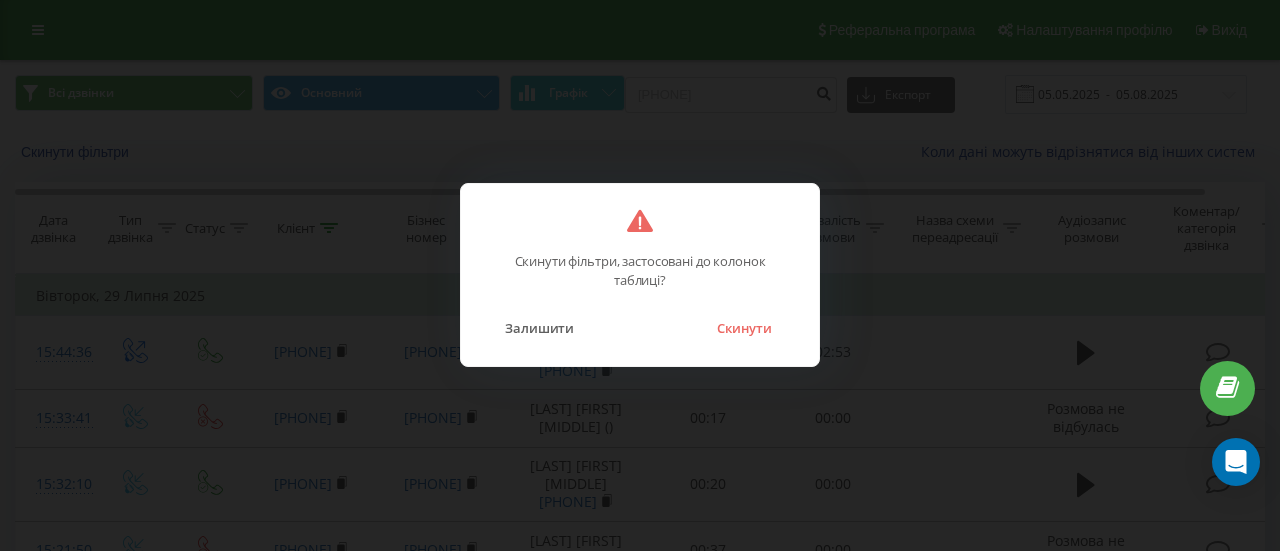 click on "Скинути фільтри, застосовані до колонок таблиці? Залишити Скинути" at bounding box center [640, 275] 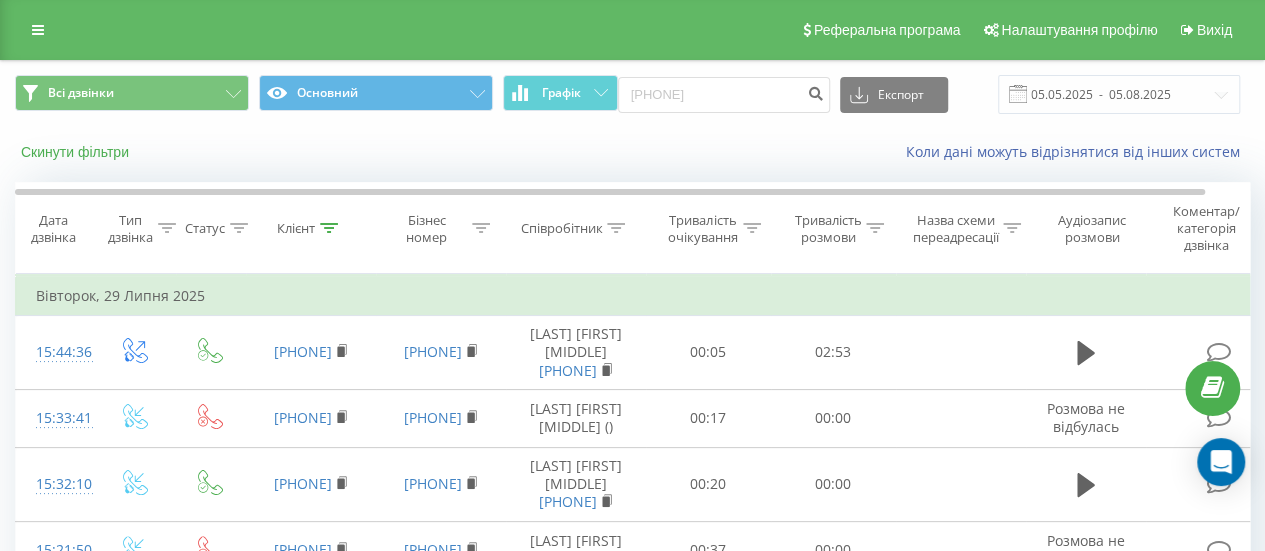click on "Скинути фільтри" at bounding box center (77, 152) 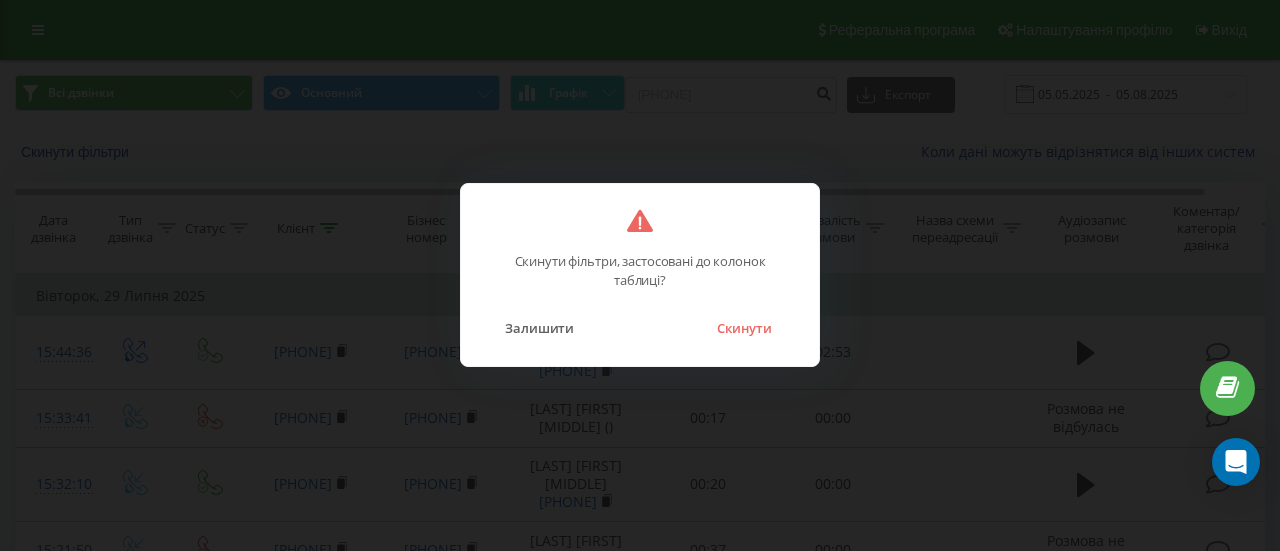 click on "Скинути фільтри, застосовані до колонок таблиці? Залишити Скинути" at bounding box center [640, 275] 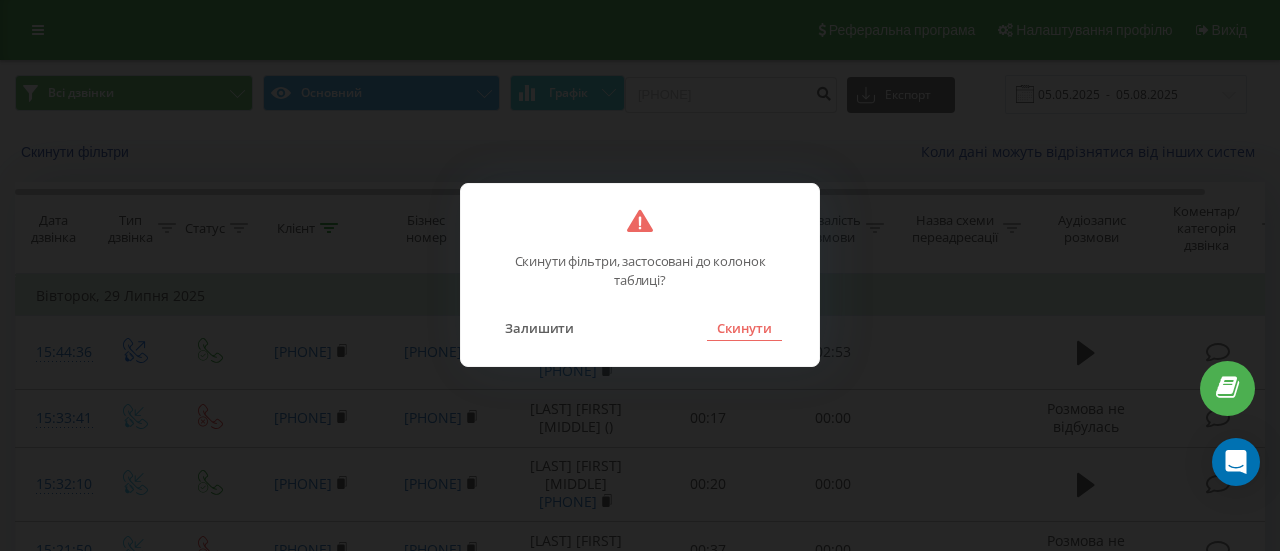 click on "Скинути" at bounding box center (744, 328) 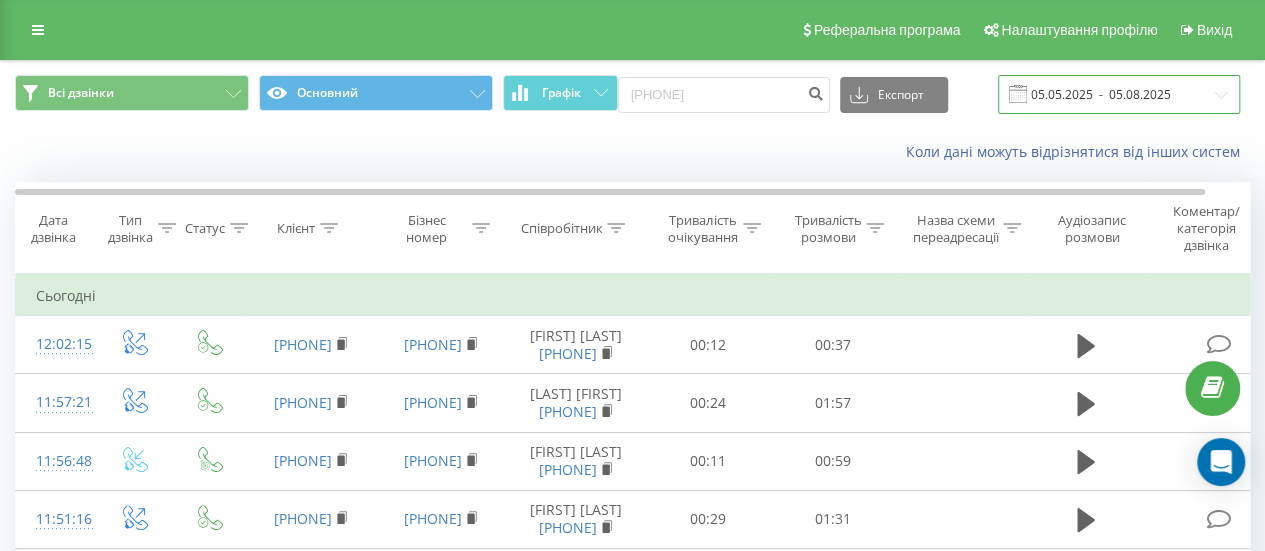 click on "05.05.2025  -  05.08.2025" at bounding box center [1119, 94] 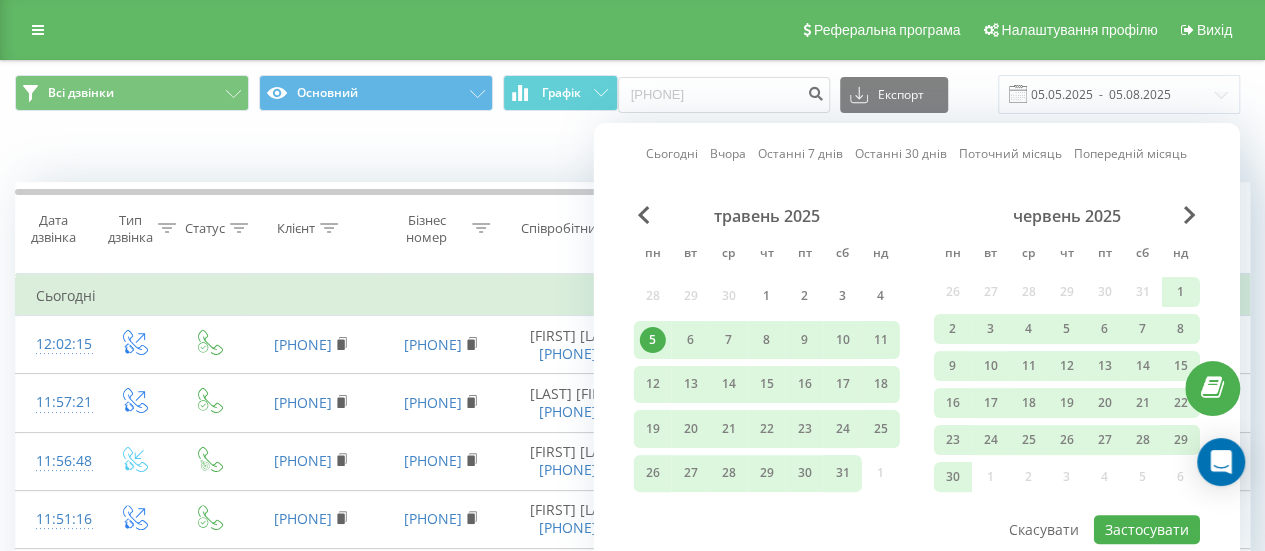 click on "Вчора" at bounding box center (728, 153) 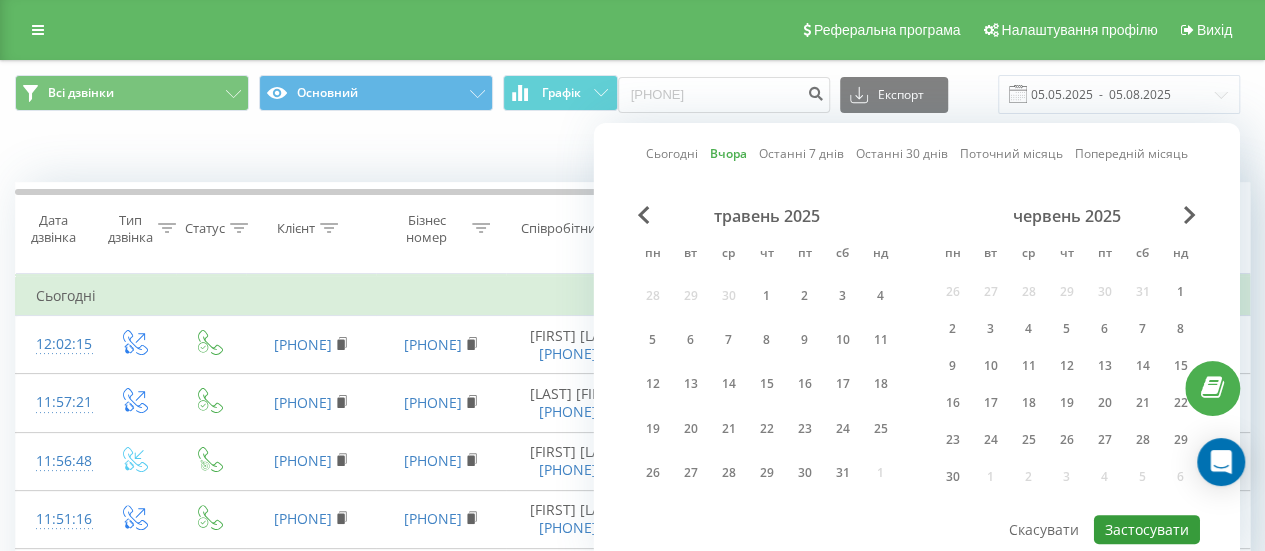click on "Застосувати" at bounding box center [1147, 529] 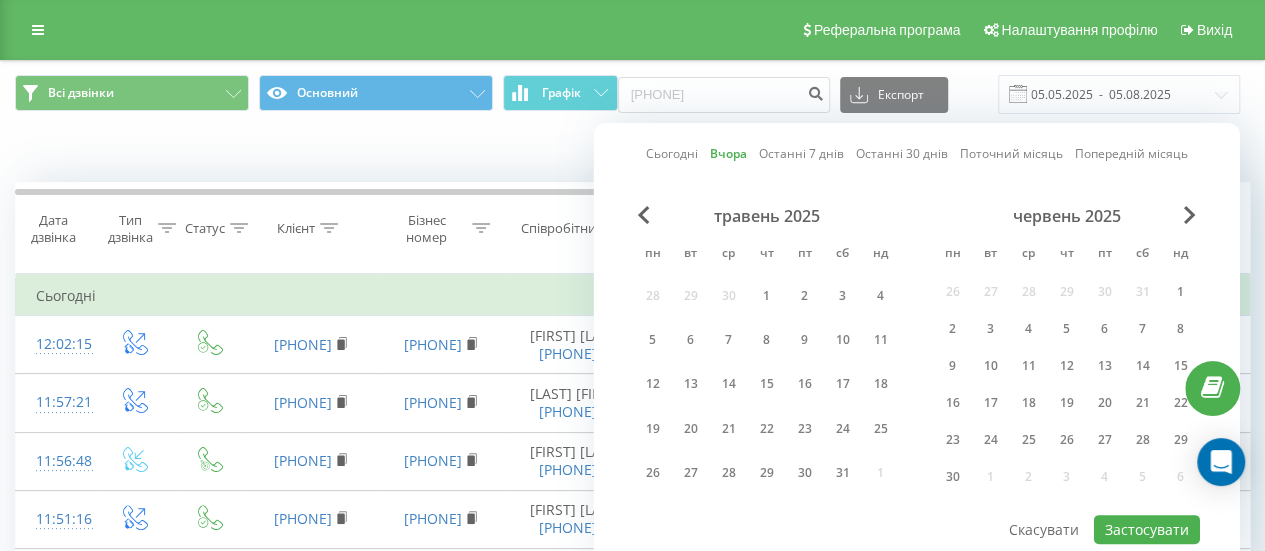 type on "04.08.2025  -  04.08.2025" 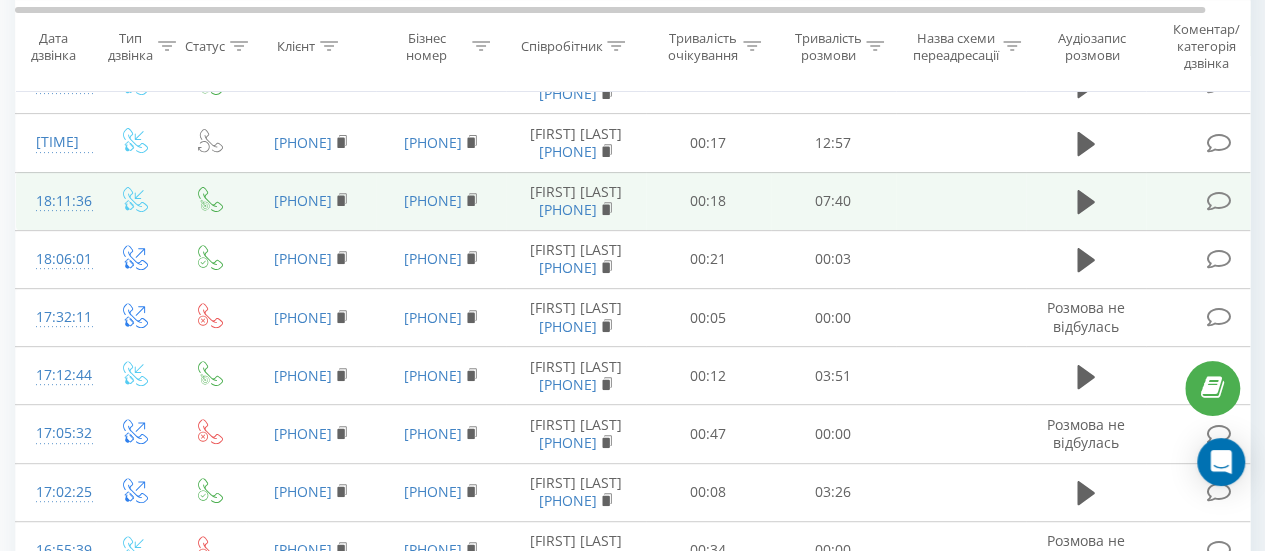 scroll, scrollTop: 300, scrollLeft: 0, axis: vertical 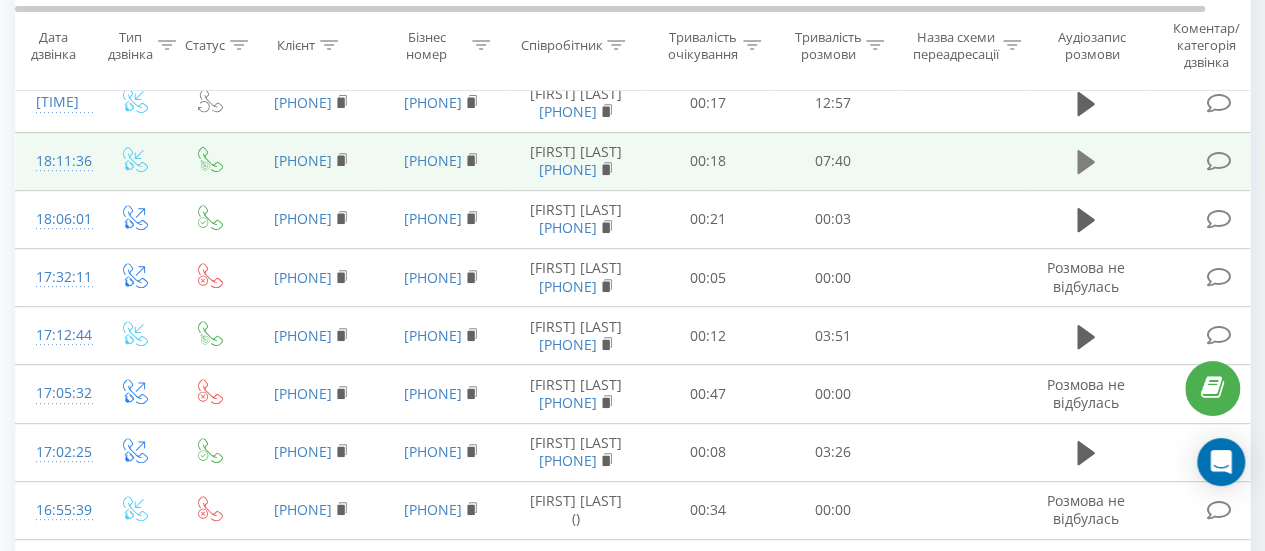 click 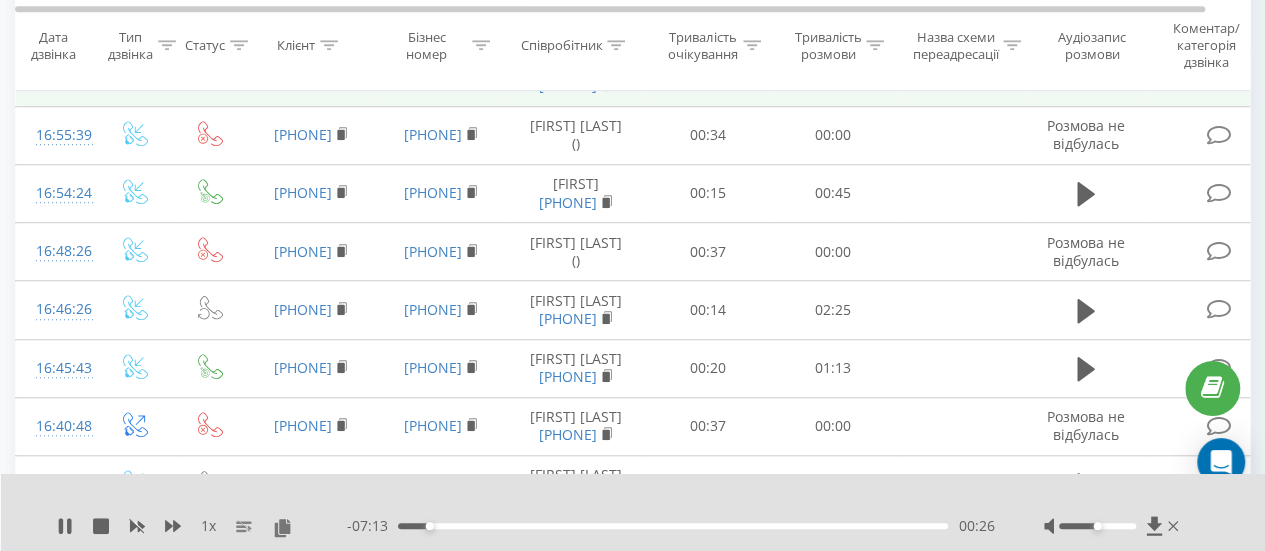 scroll, scrollTop: 700, scrollLeft: 0, axis: vertical 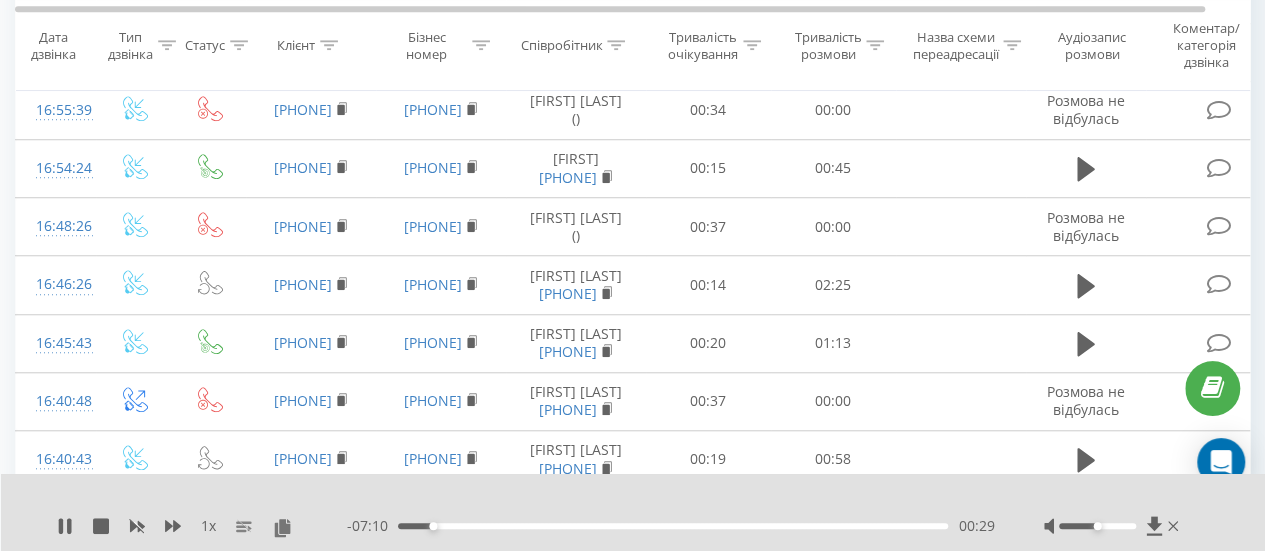 click 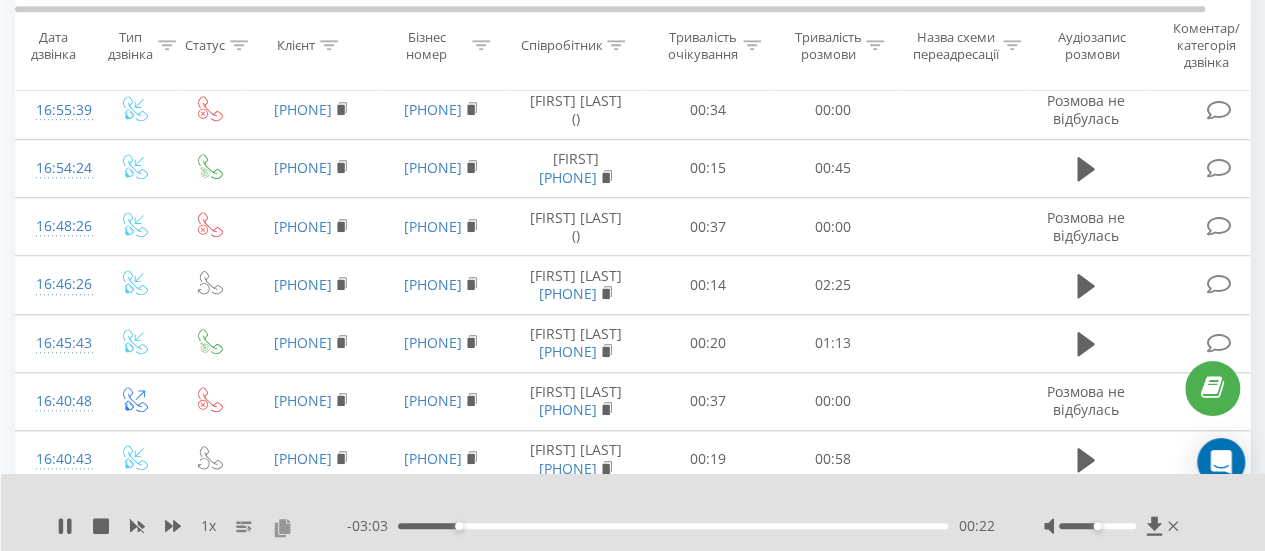 click at bounding box center [282, 527] 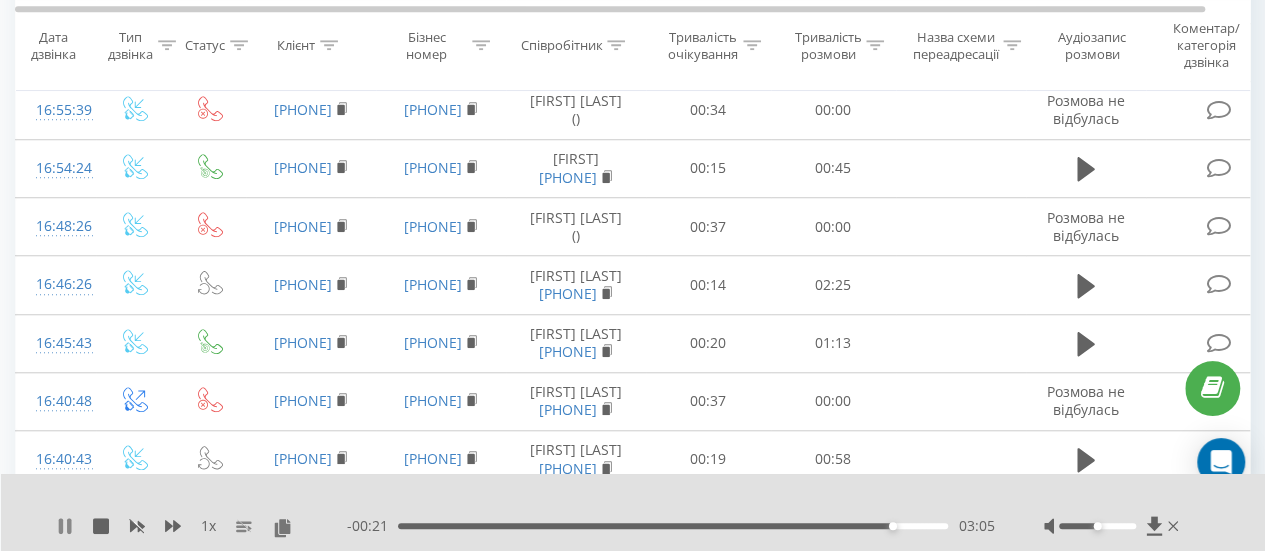 click 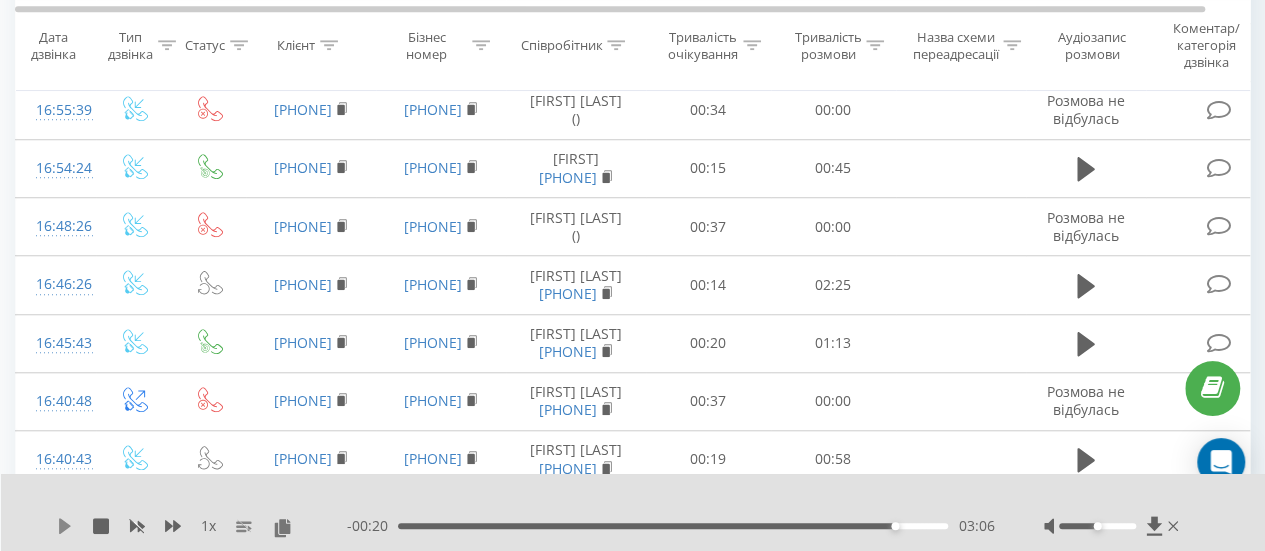 click 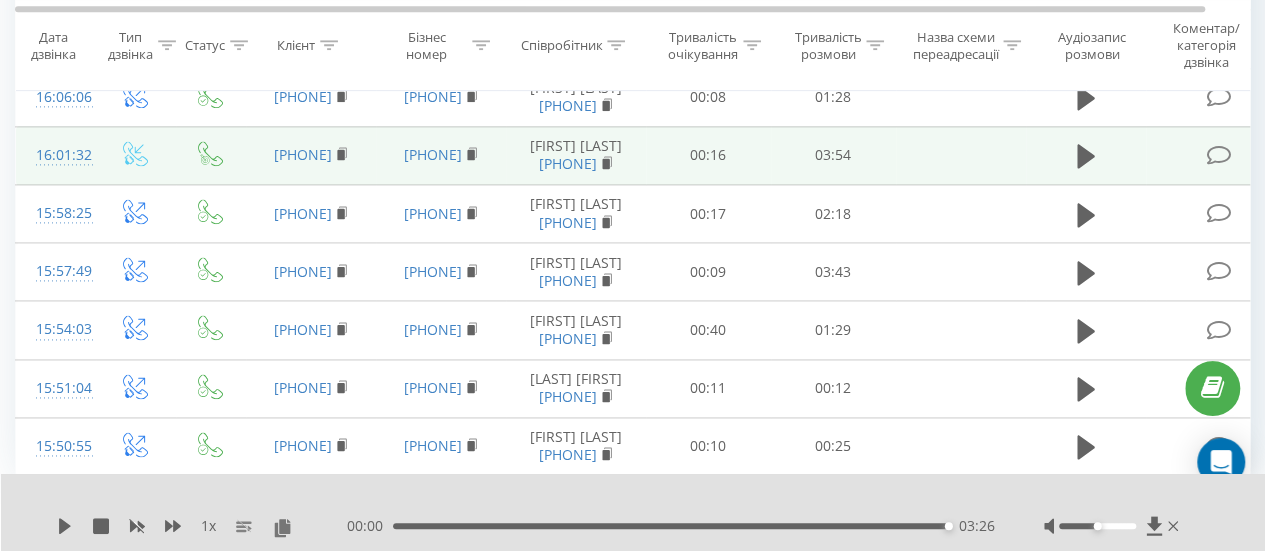 scroll, scrollTop: 1700, scrollLeft: 0, axis: vertical 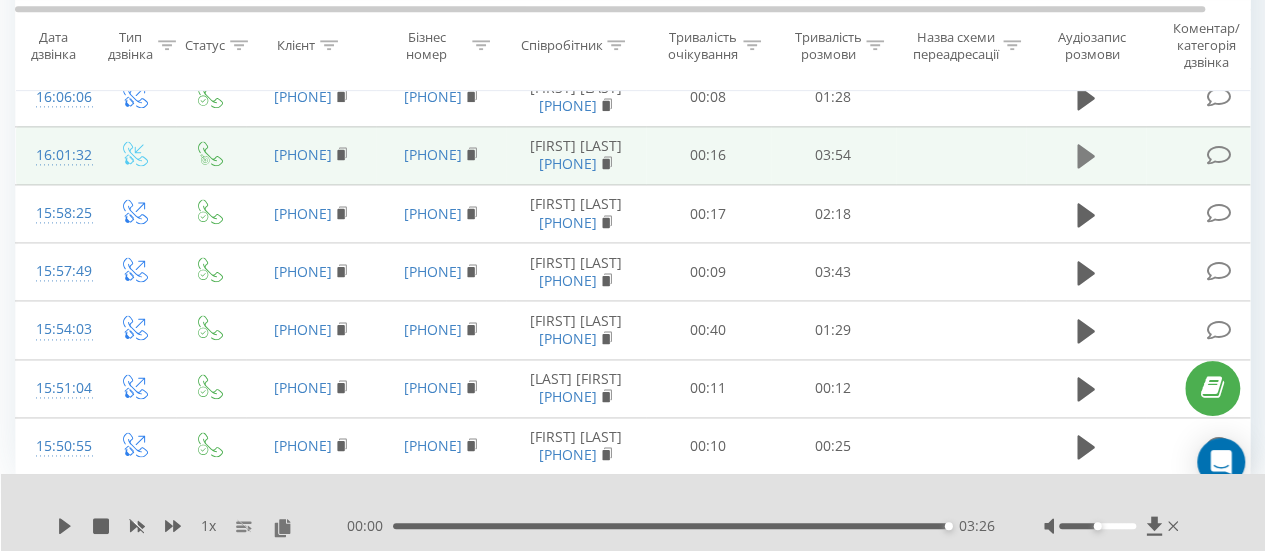 click 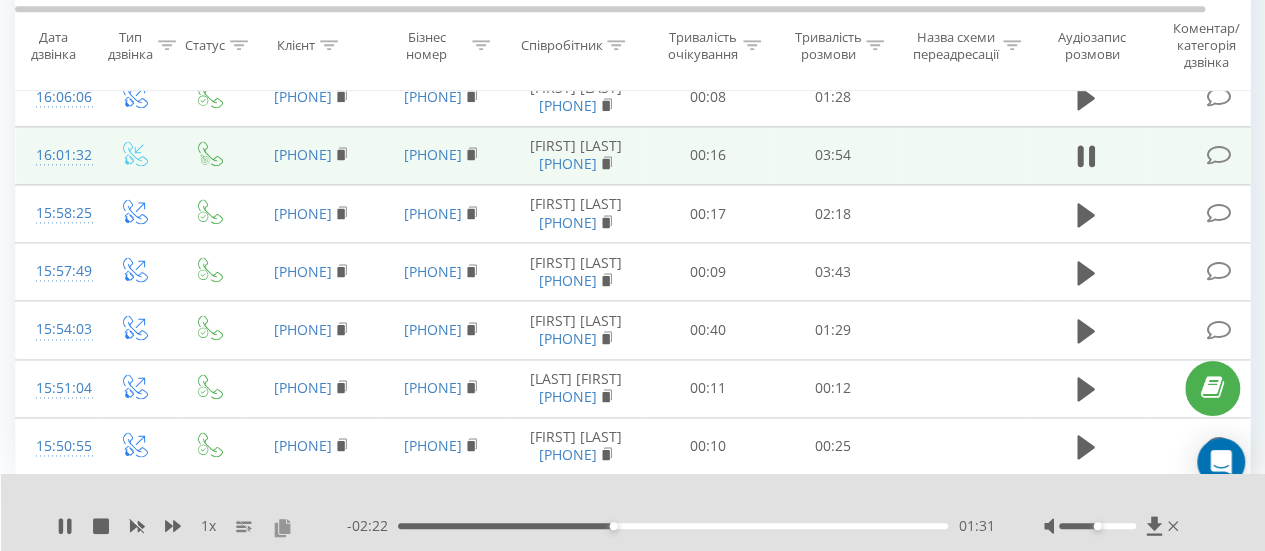 click at bounding box center (282, 527) 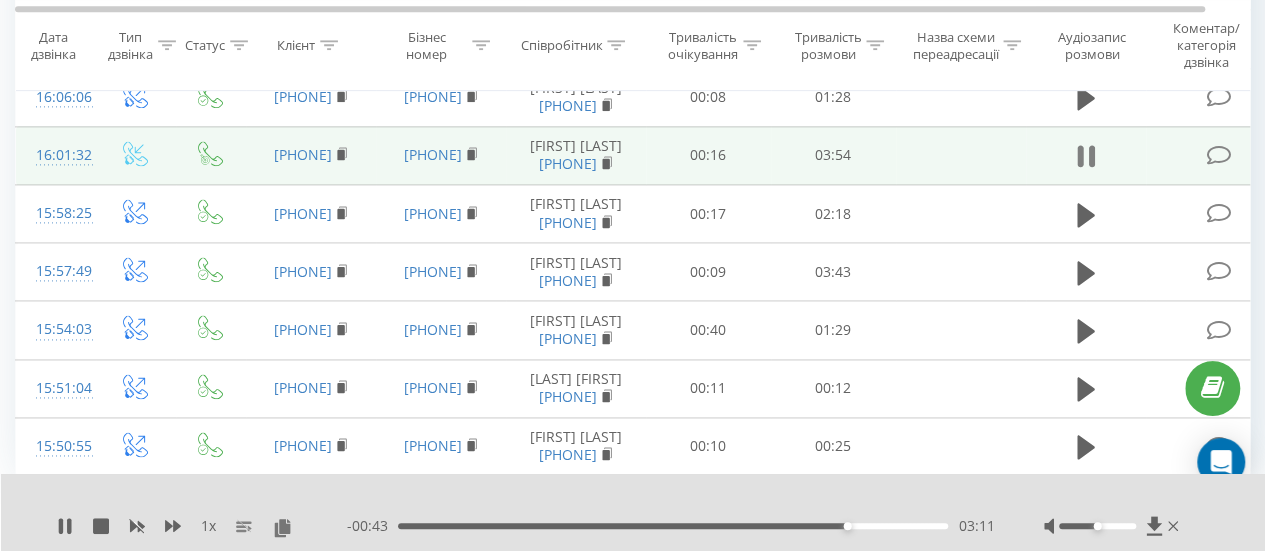 click at bounding box center [1086, 156] 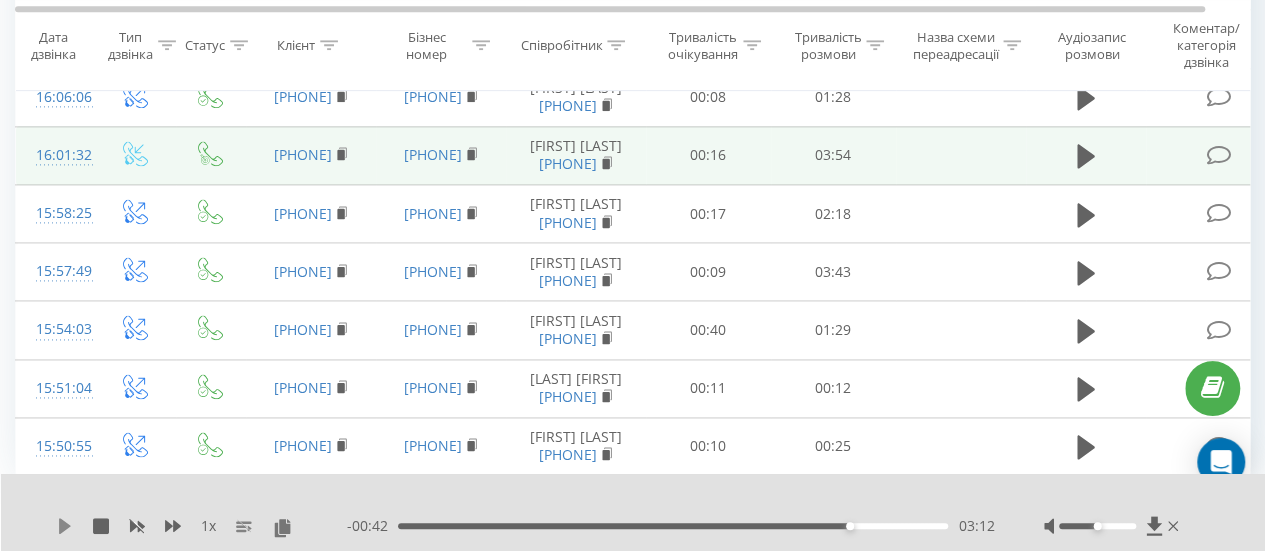 click 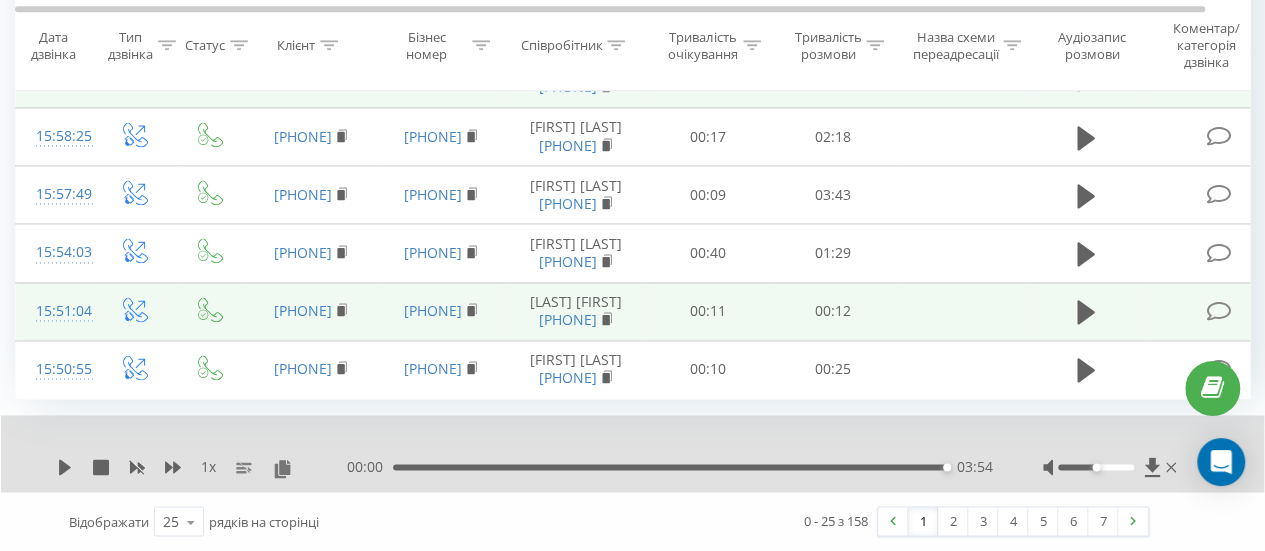 scroll, scrollTop: 2007, scrollLeft: 0, axis: vertical 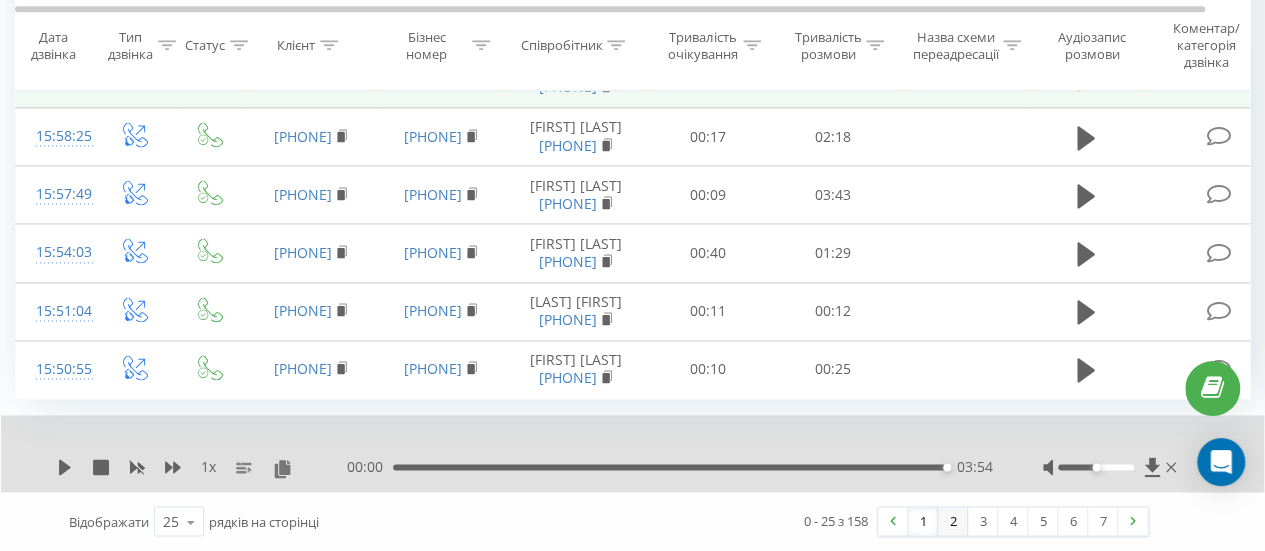 click on "2" at bounding box center [953, 521] 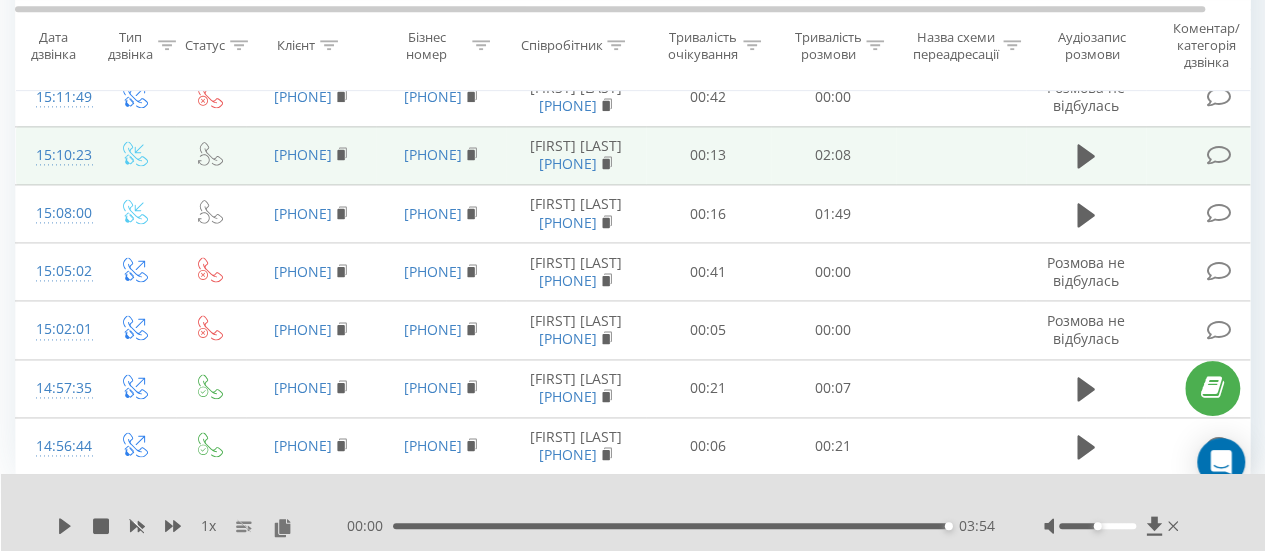 scroll, scrollTop: 1632, scrollLeft: 0, axis: vertical 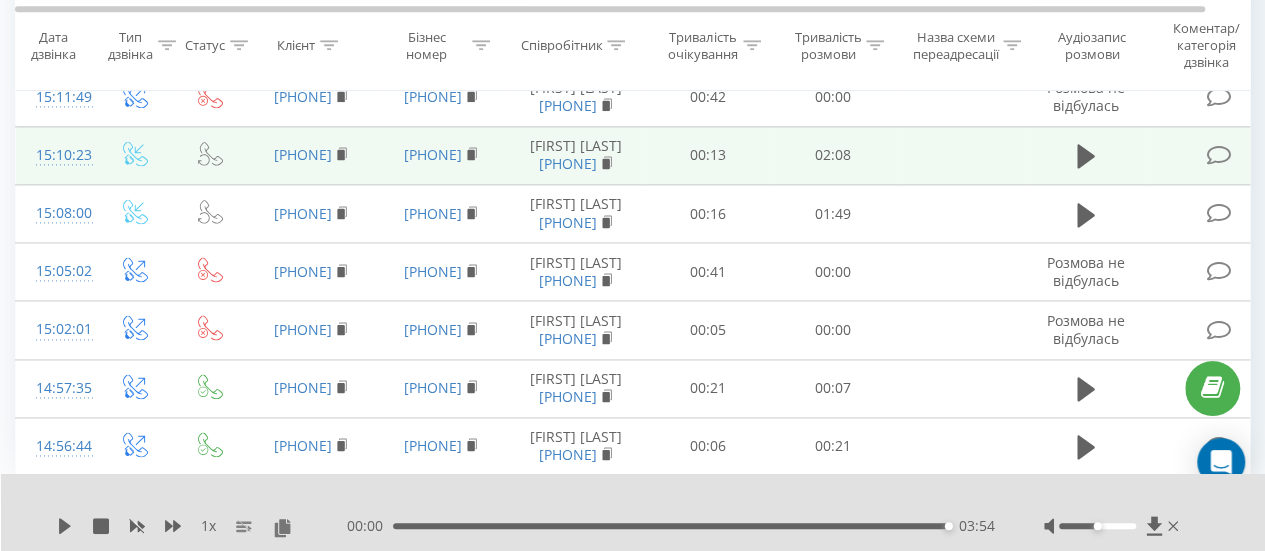 click 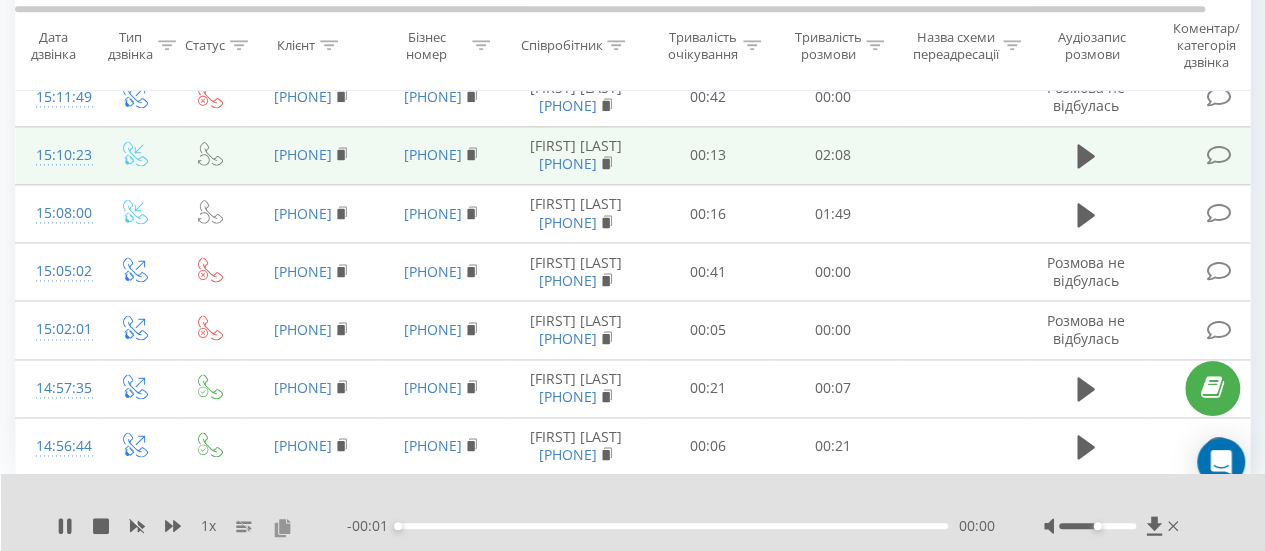 click at bounding box center [282, 527] 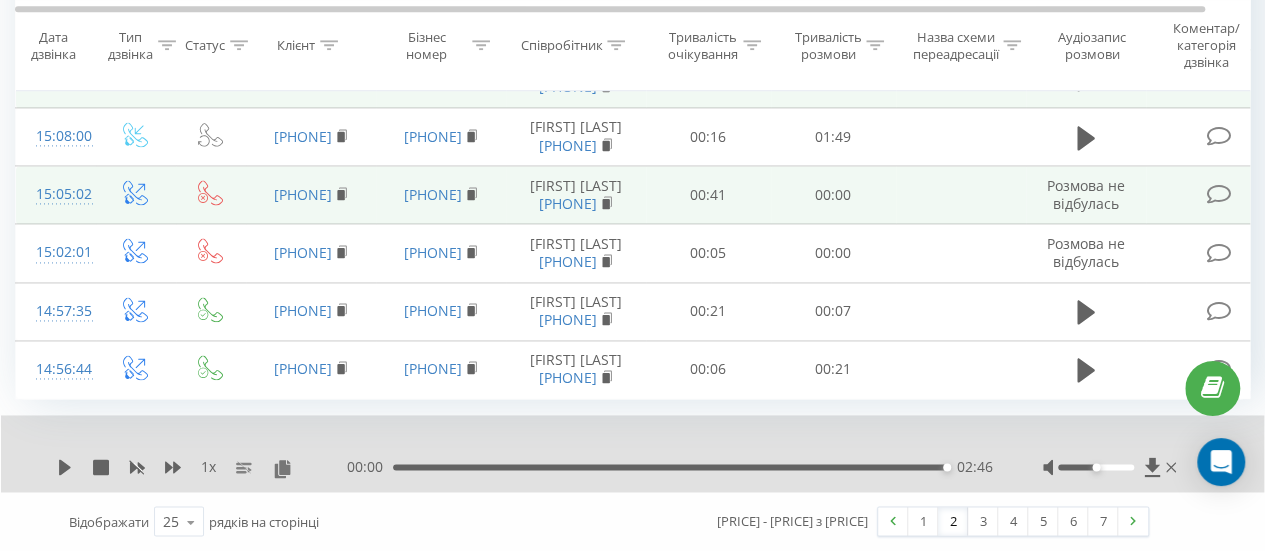 scroll, scrollTop: 2056, scrollLeft: 0, axis: vertical 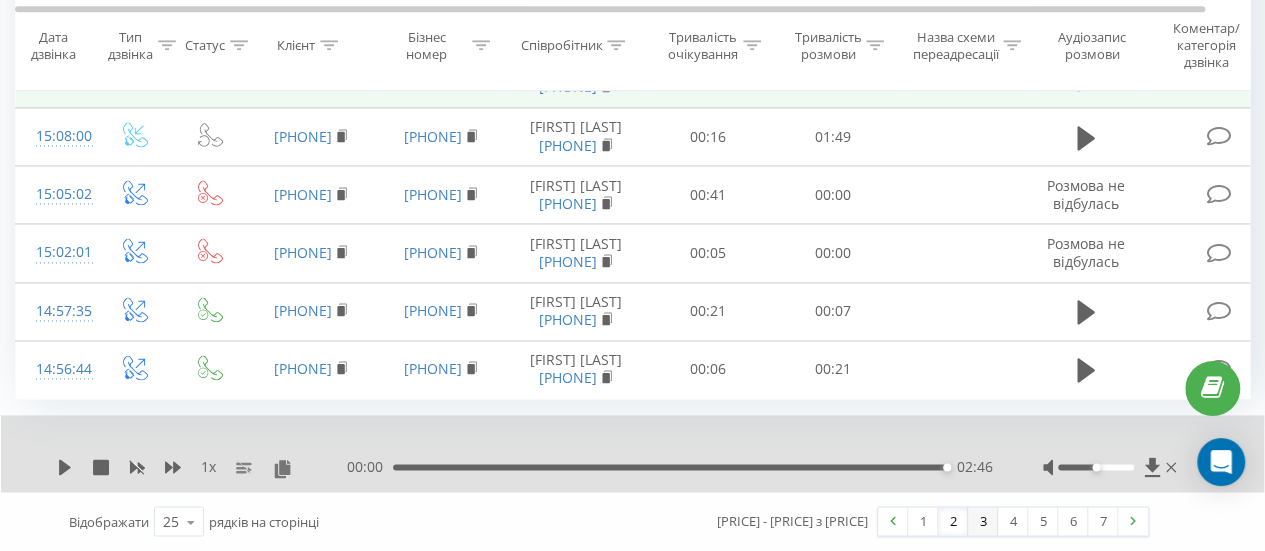 click on "3" at bounding box center (983, 521) 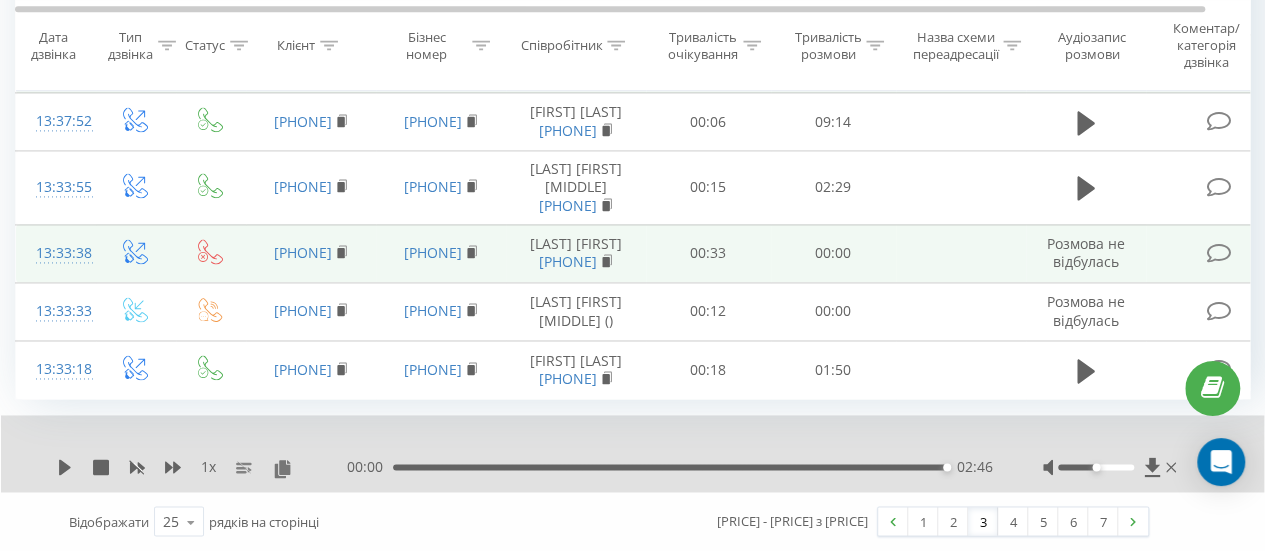 scroll, scrollTop: 2147, scrollLeft: 0, axis: vertical 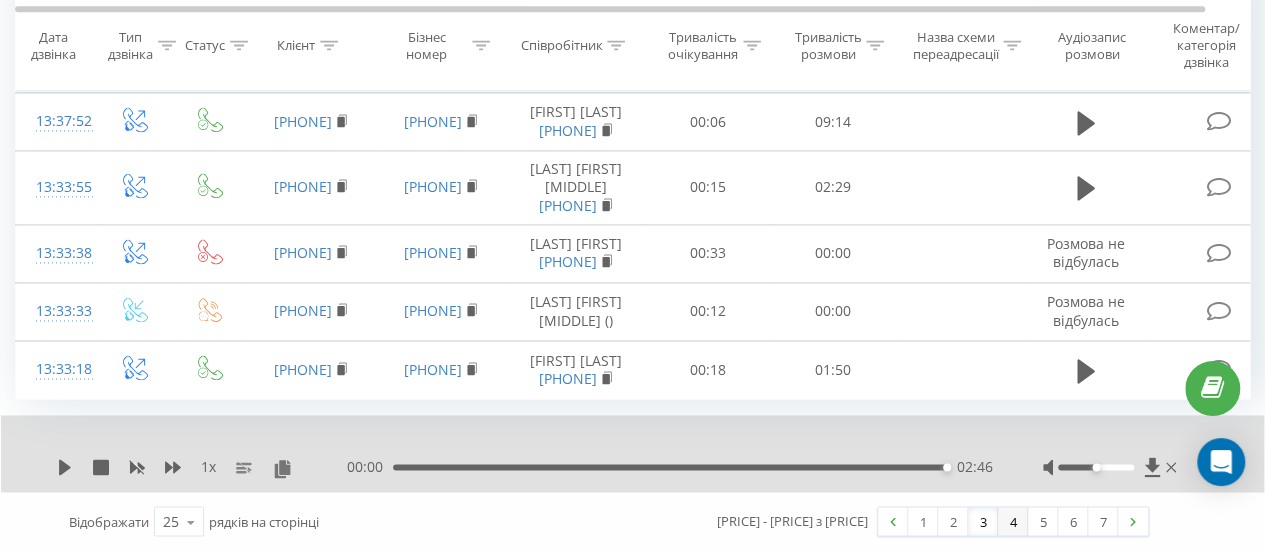 click on "4" at bounding box center [1013, 521] 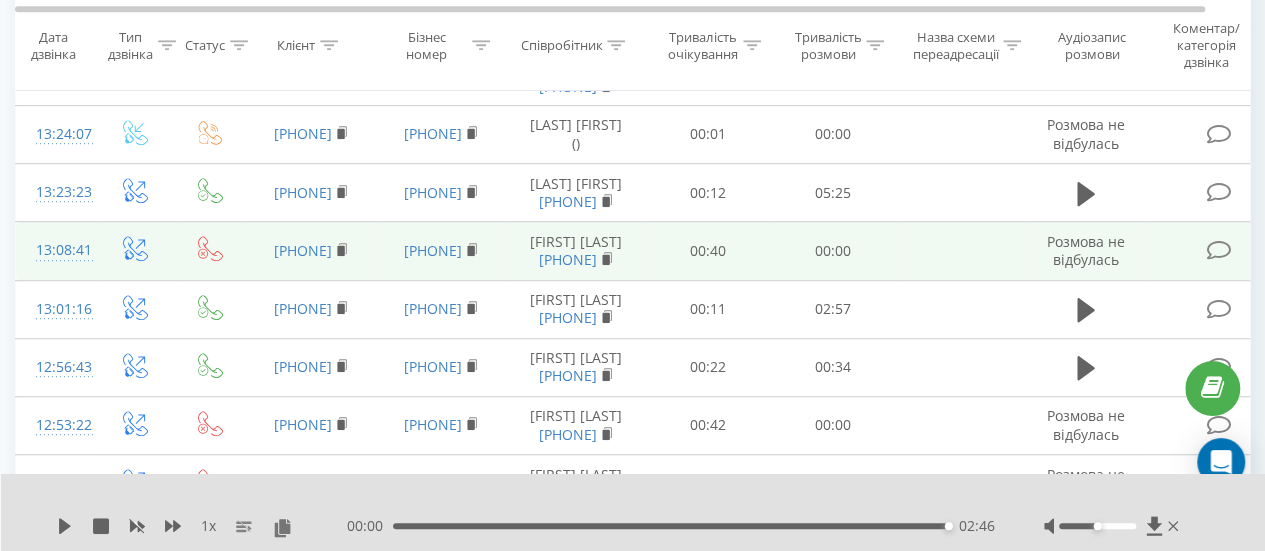 scroll, scrollTop: 832, scrollLeft: 0, axis: vertical 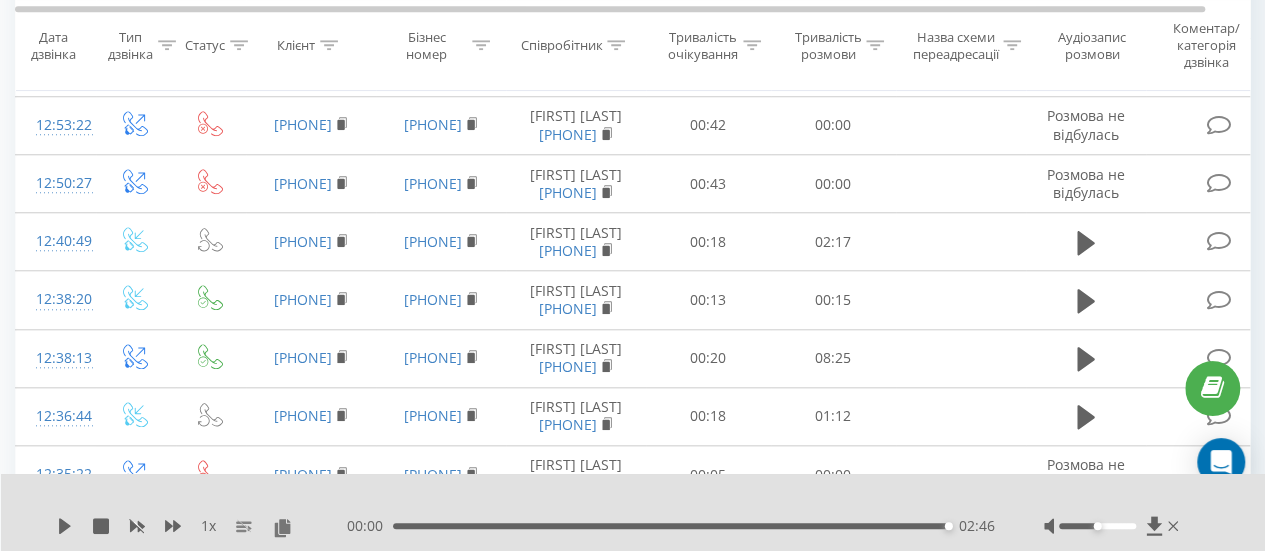 click 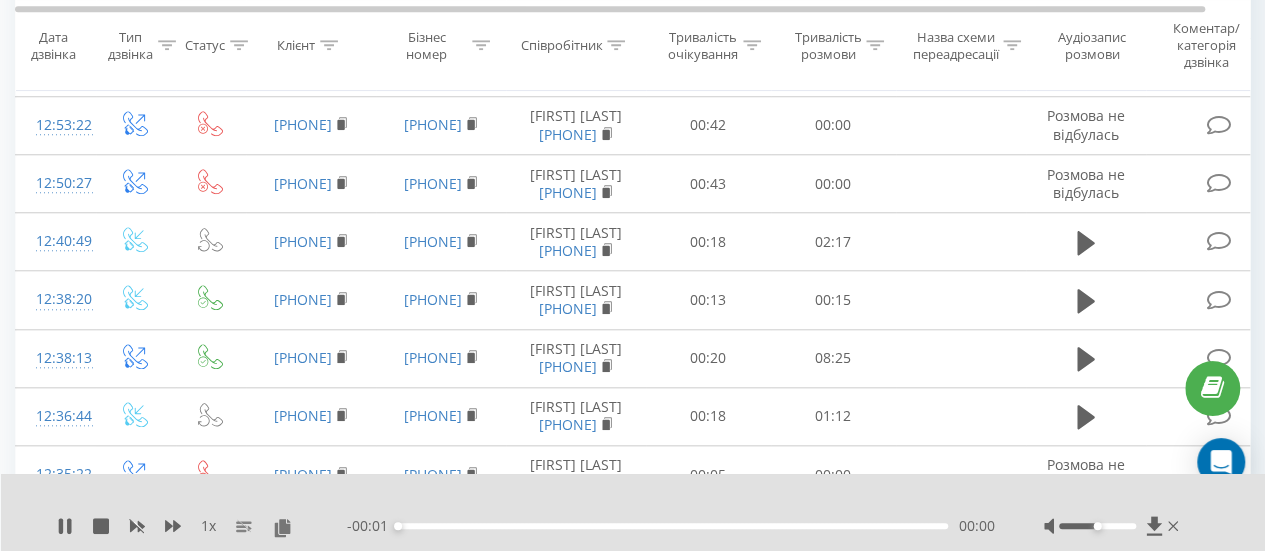 click 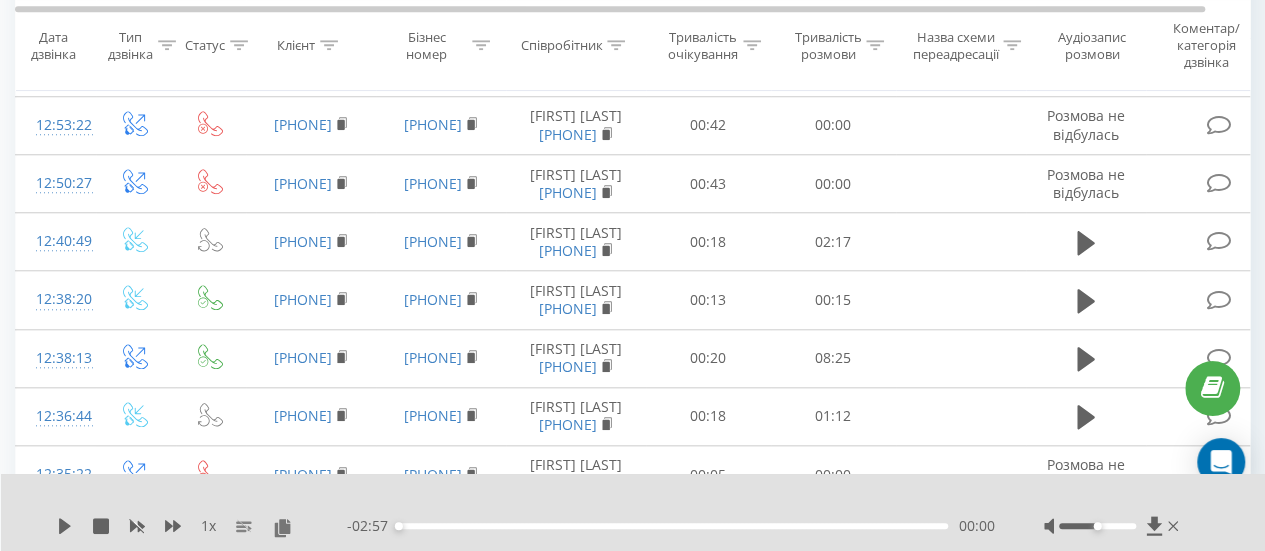click 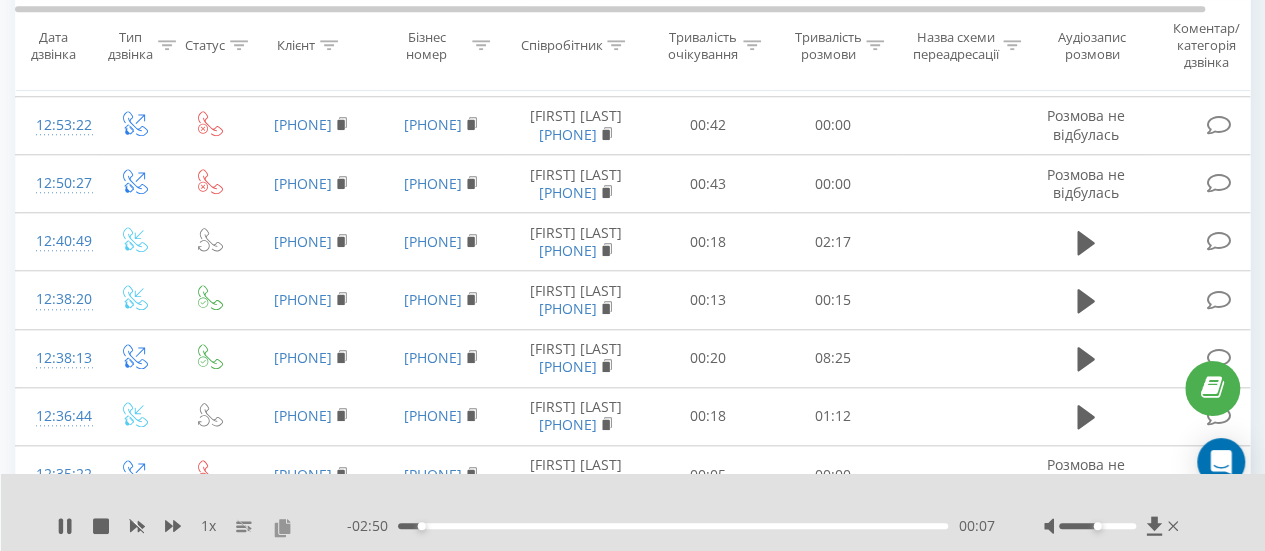 click at bounding box center (282, 527) 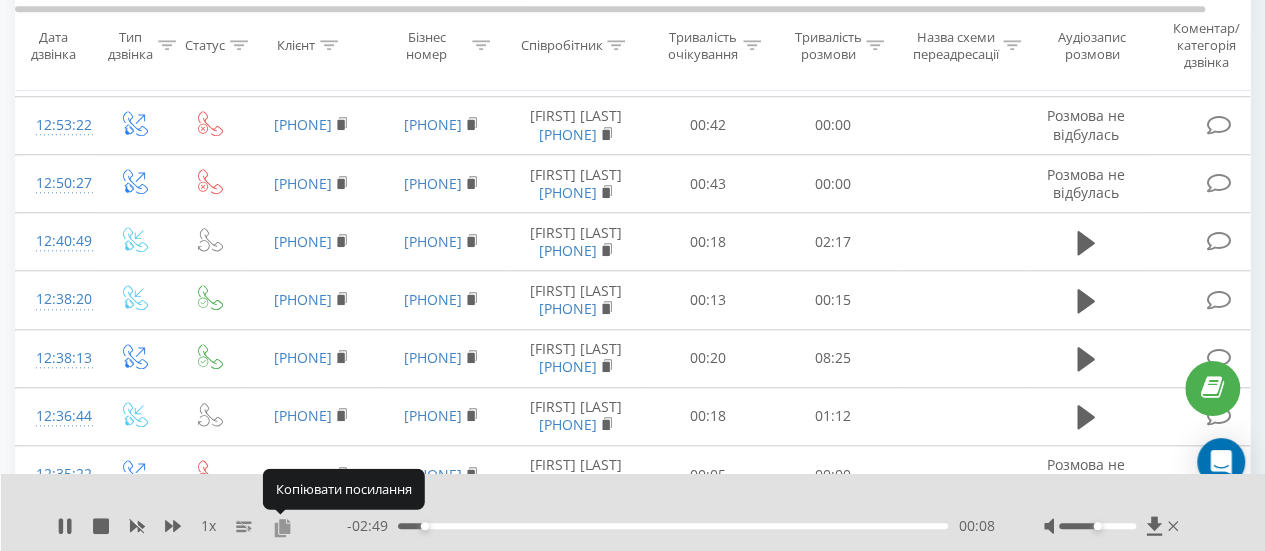 click at bounding box center [282, 527] 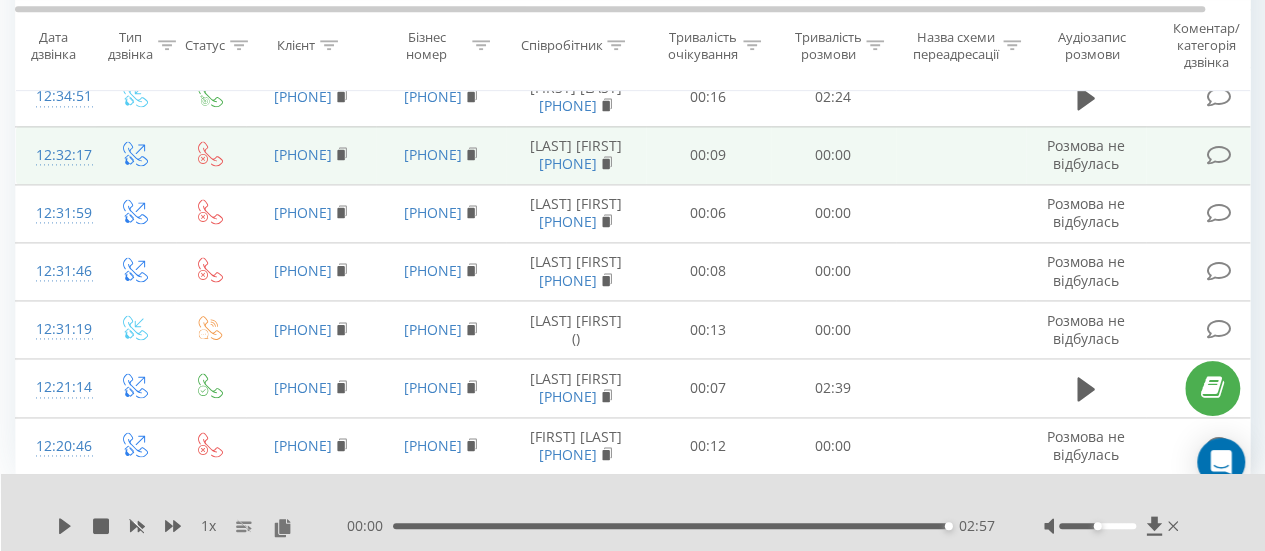 scroll, scrollTop: 1232, scrollLeft: 0, axis: vertical 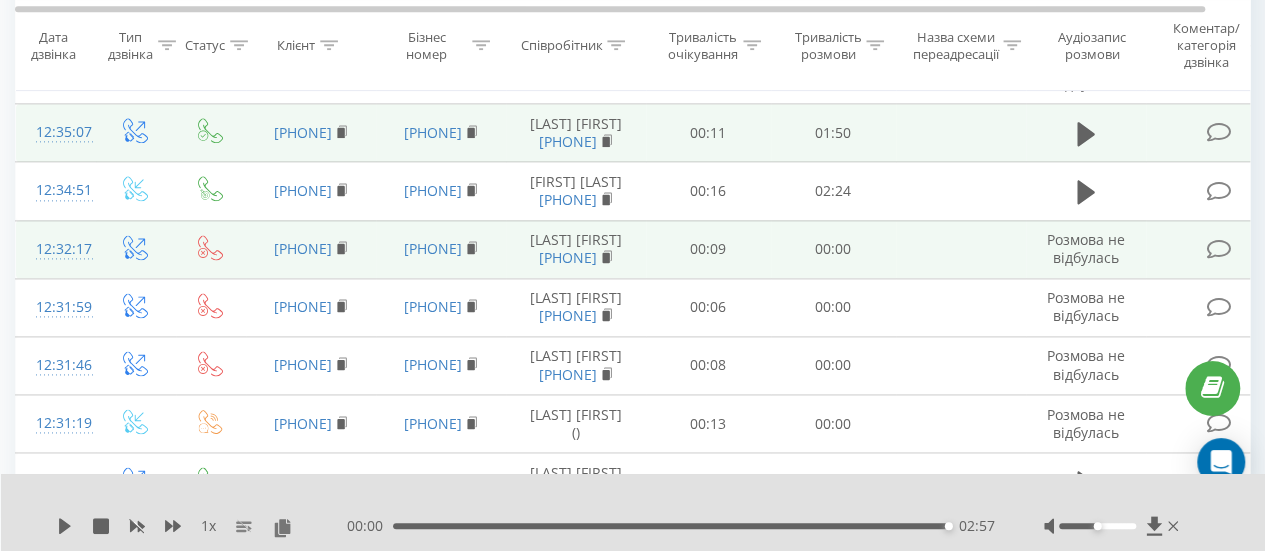 click 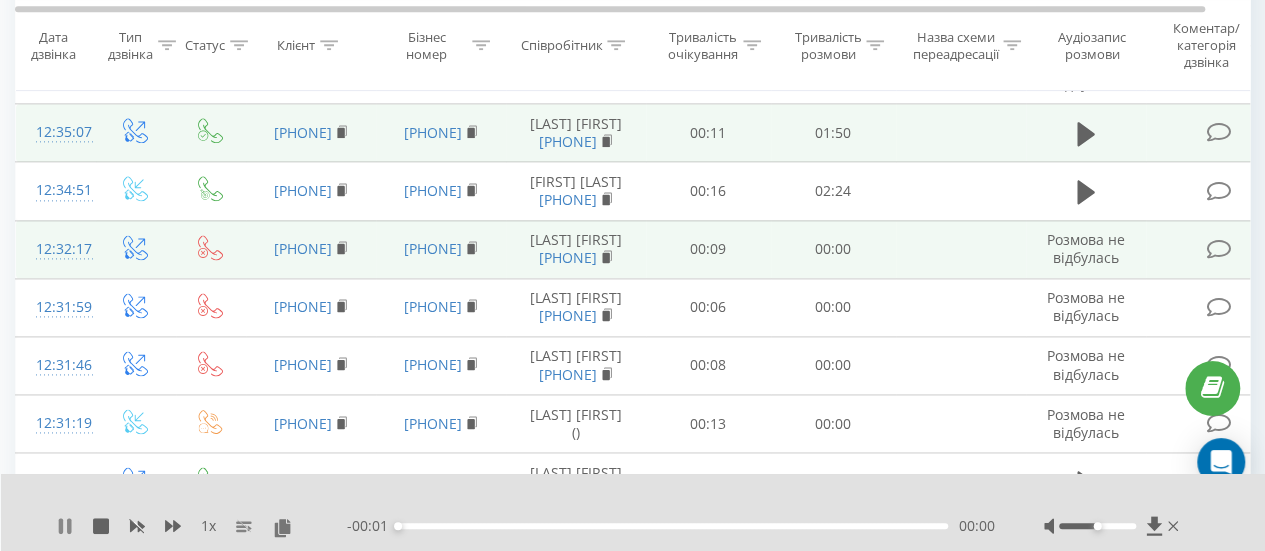 click 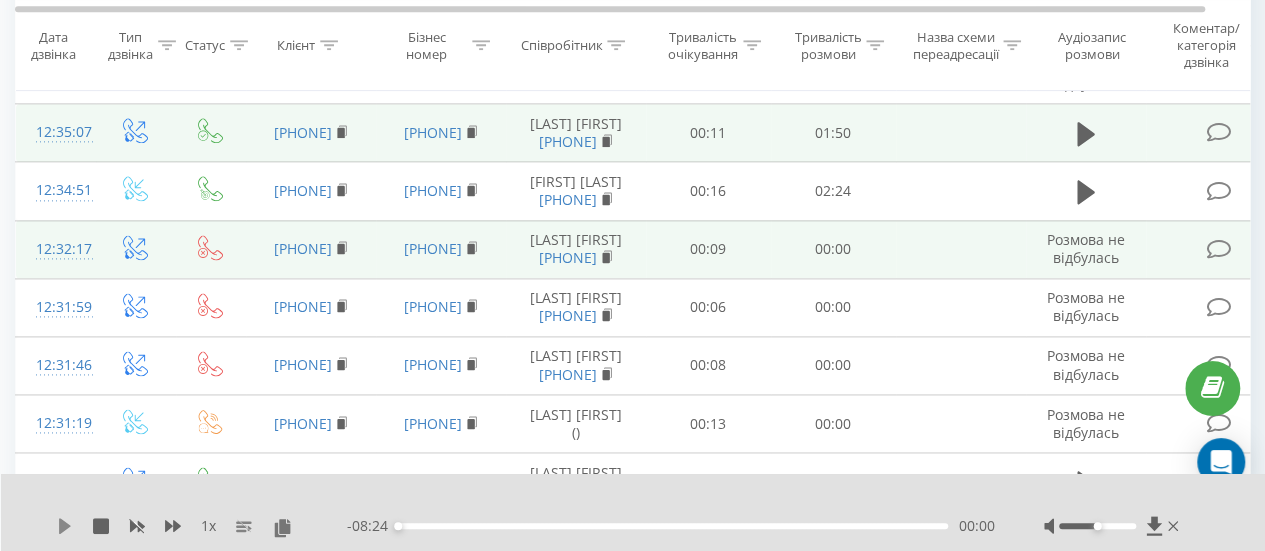 click 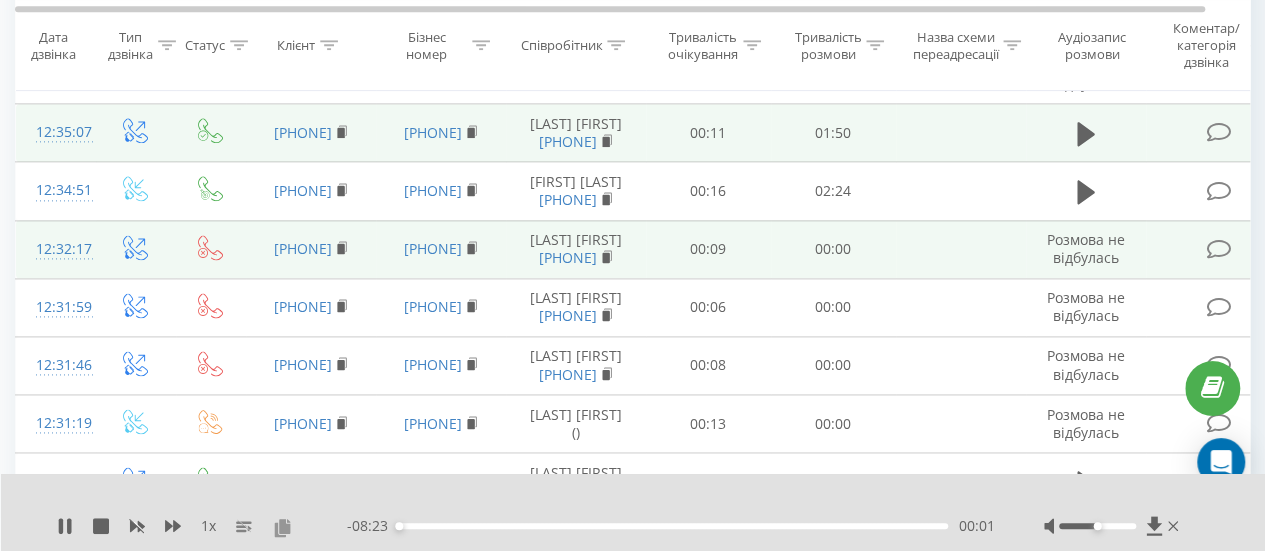 click at bounding box center (282, 527) 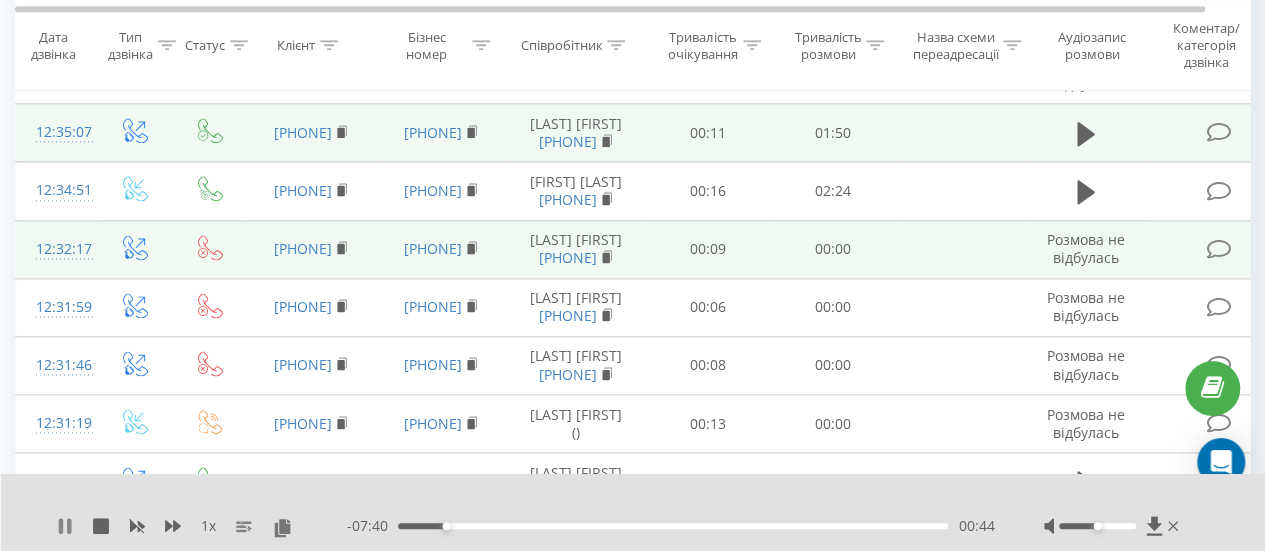 click 